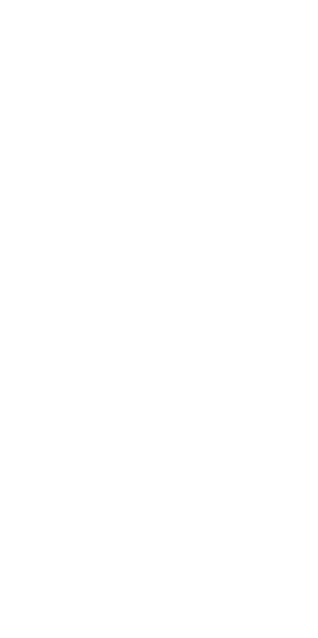scroll, scrollTop: 0, scrollLeft: 0, axis: both 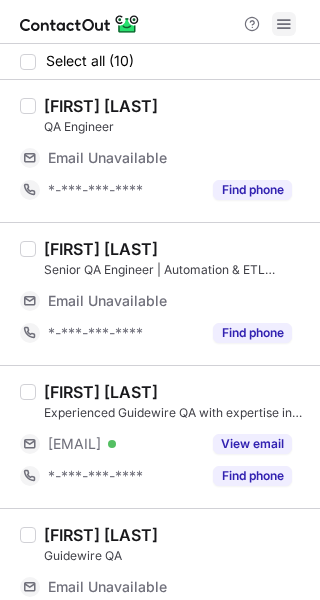click at bounding box center [284, 24] 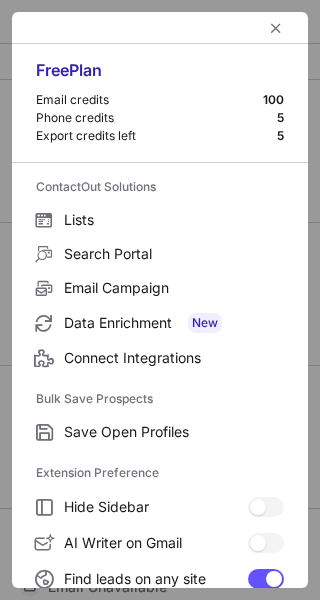 click at bounding box center (160, 28) 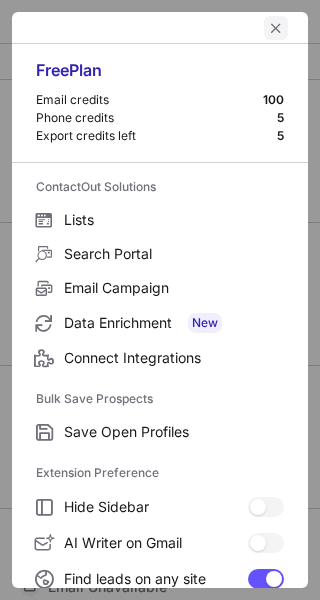 drag, startPoint x: 277, startPoint y: 27, endPoint x: 267, endPoint y: 28, distance: 10.049875 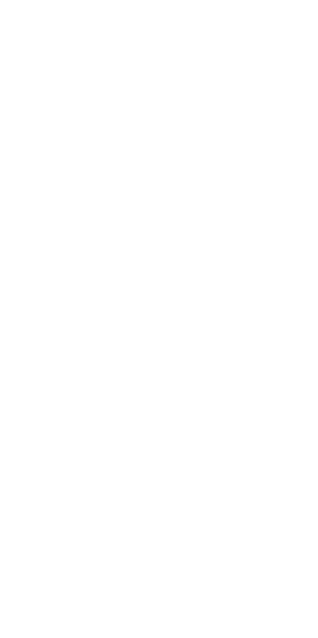 scroll, scrollTop: 0, scrollLeft: 0, axis: both 